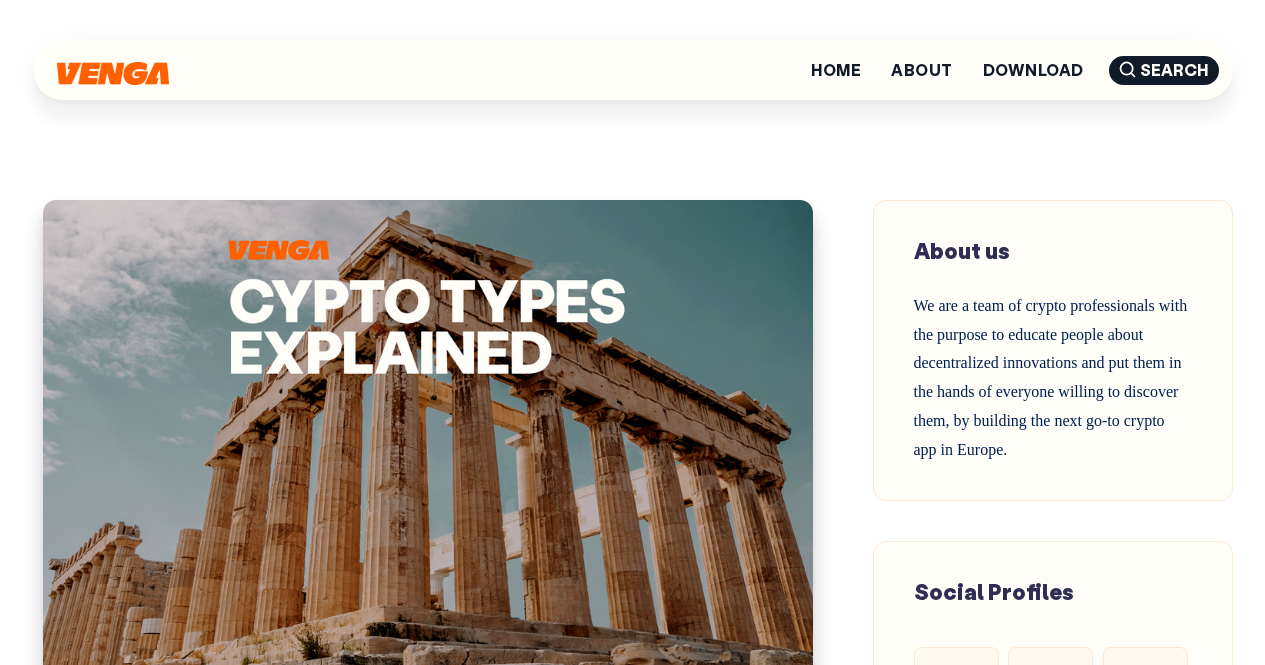 scroll, scrollTop: 10994, scrollLeft: 0, axis: vertical 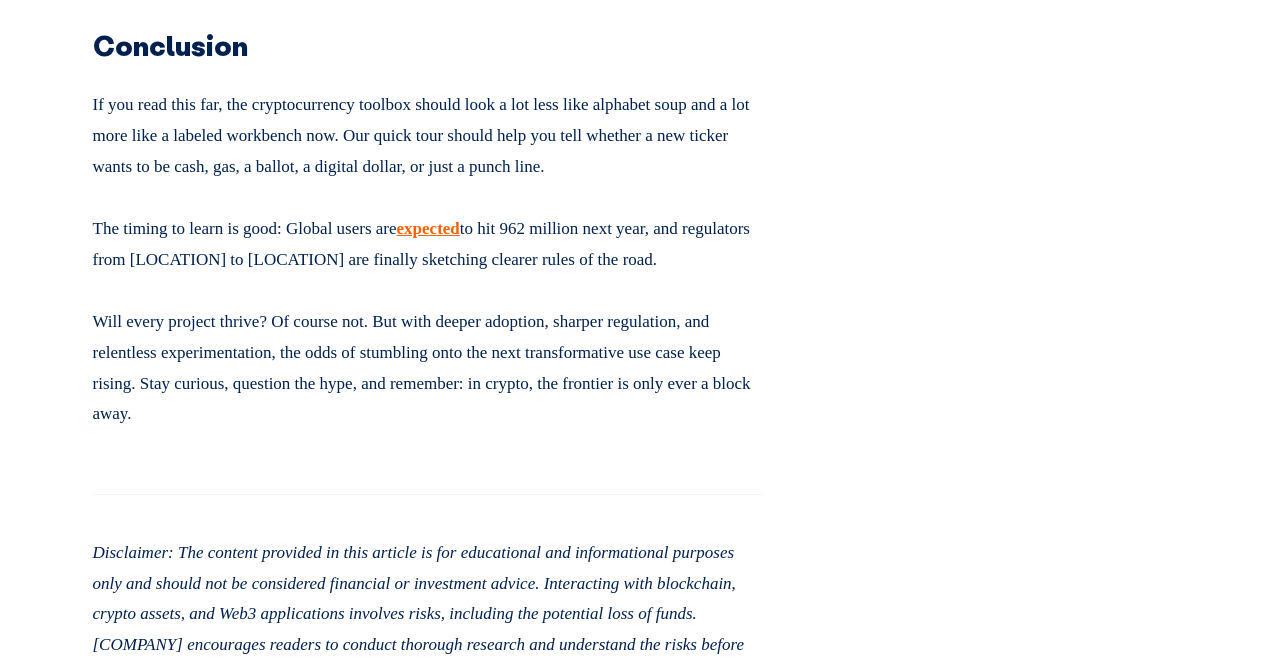 click on "Home
About
Download
Search
Home" at bounding box center [632, -4415] 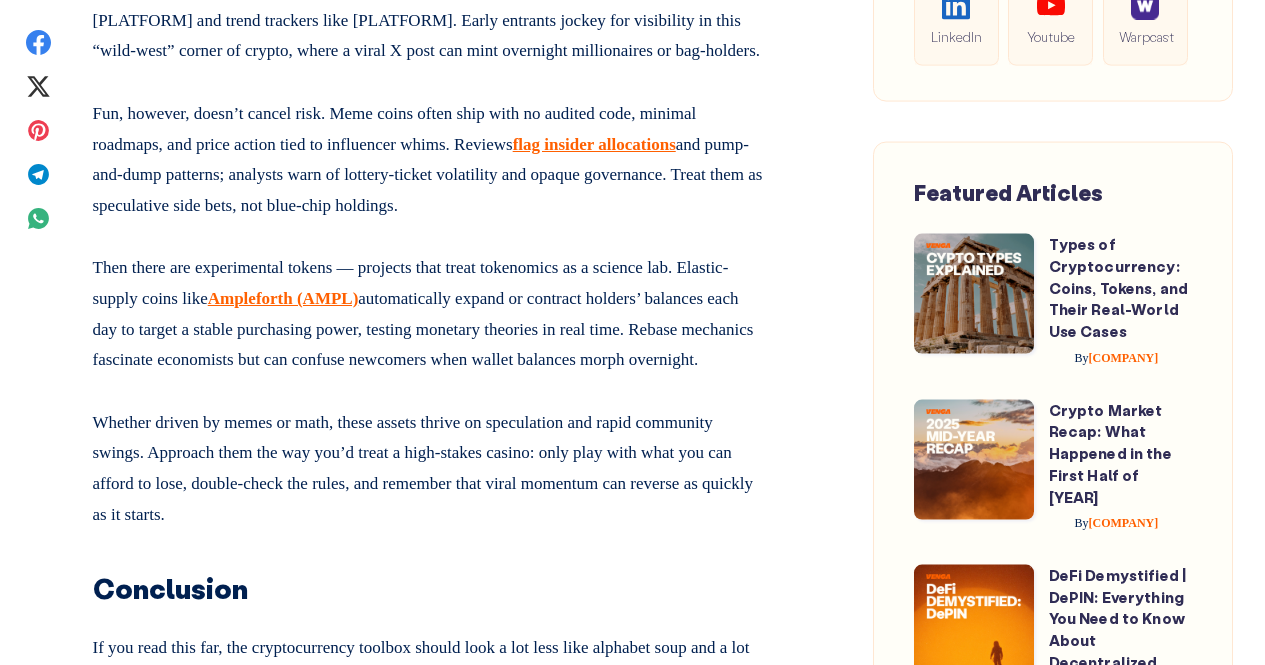 scroll, scrollTop: 10221, scrollLeft: 0, axis: vertical 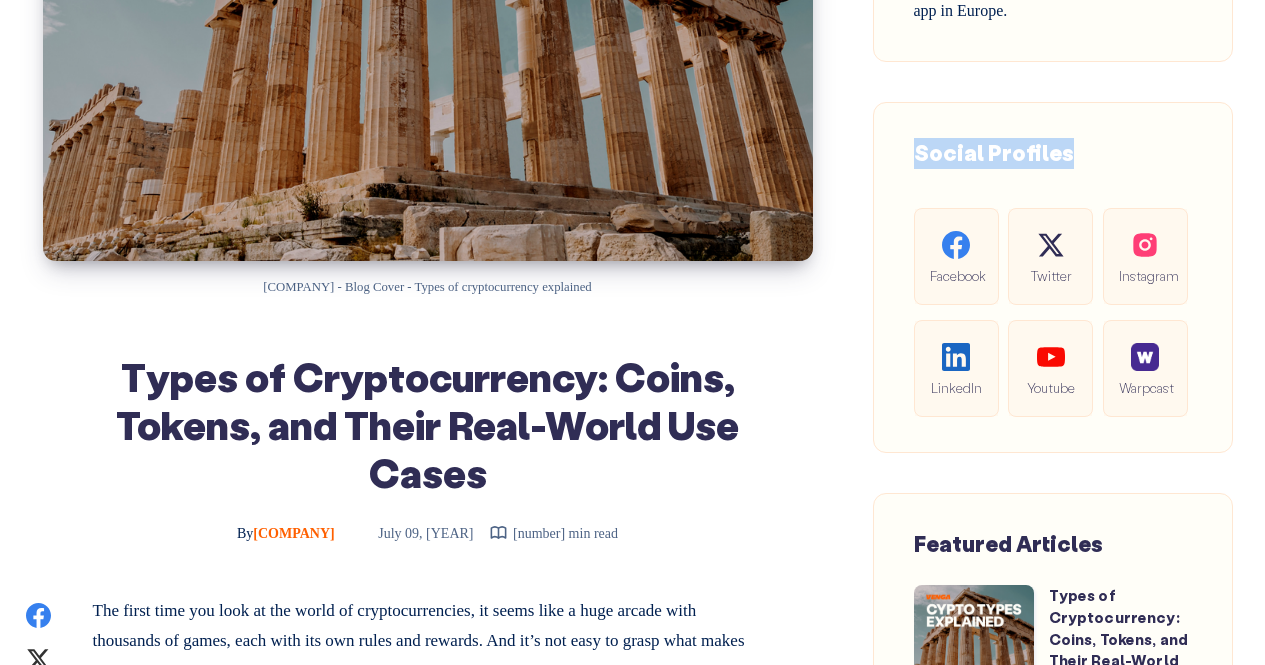 drag, startPoint x: 1262, startPoint y: 59, endPoint x: 1267, endPoint y: 86, distance: 27.45906 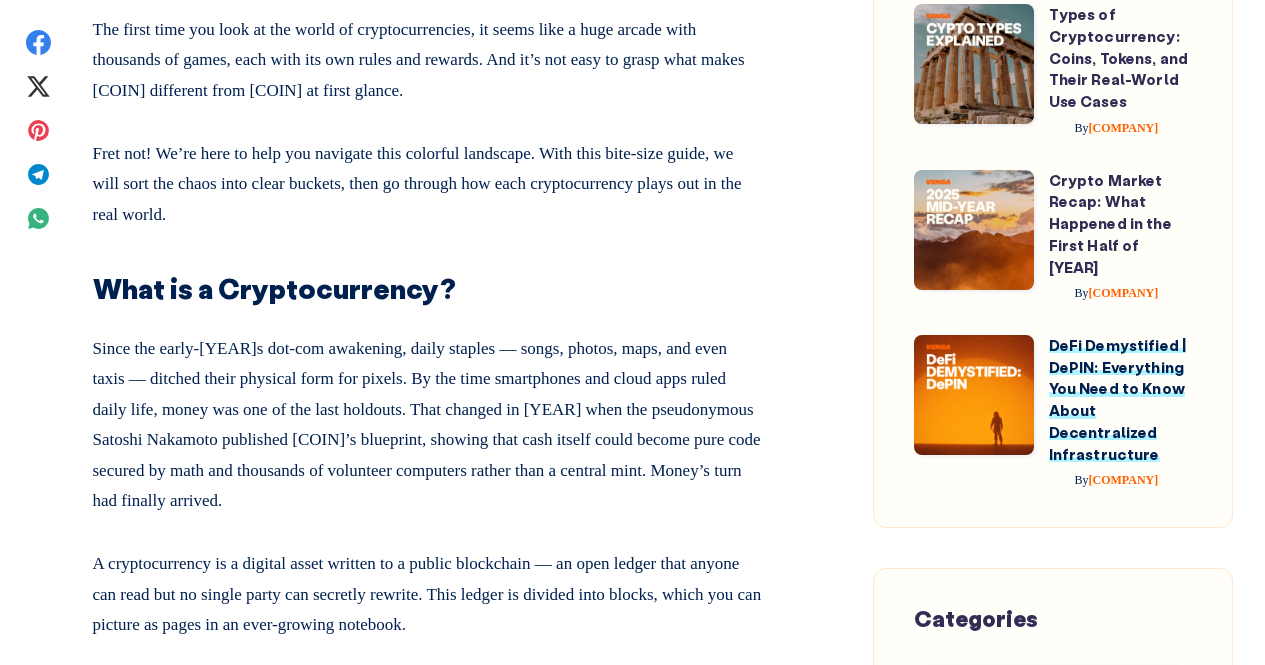 click on "DeFi Demystified | DePIN: Everything You Need to Know About Decentralized Infrastructure" at bounding box center [1118, 399] 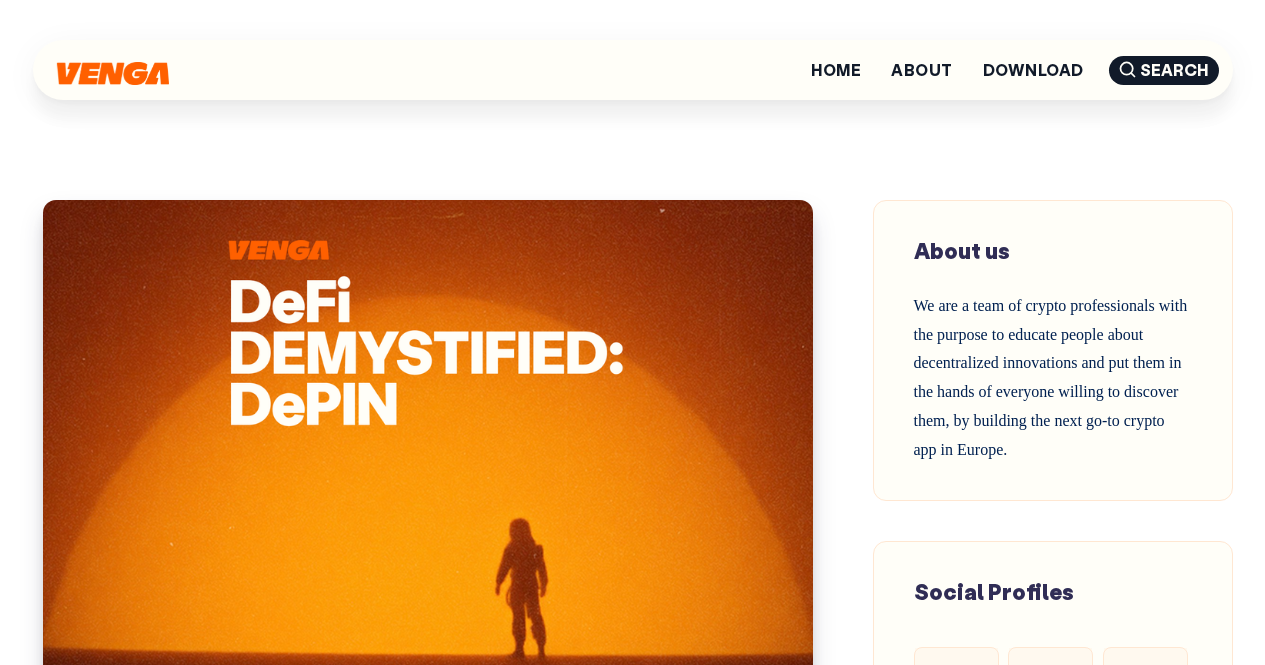 scroll, scrollTop: 0, scrollLeft: 0, axis: both 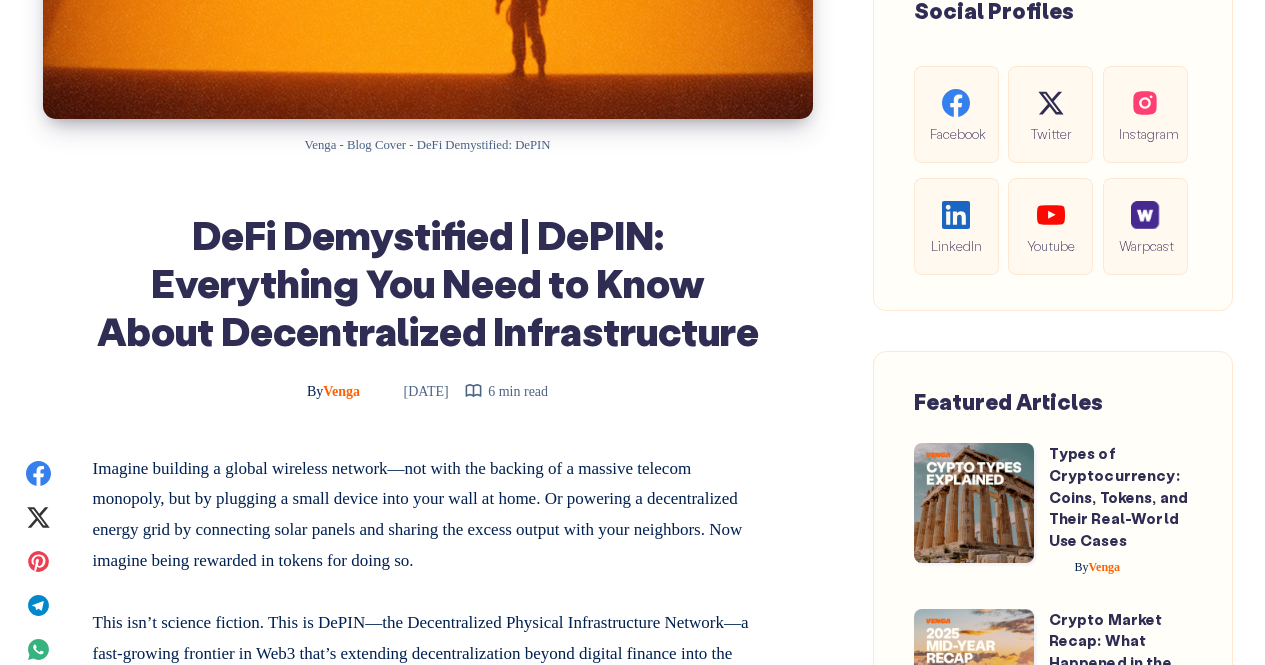 click on "Home
About
Download
Search
Home" at bounding box center [632, 5226] 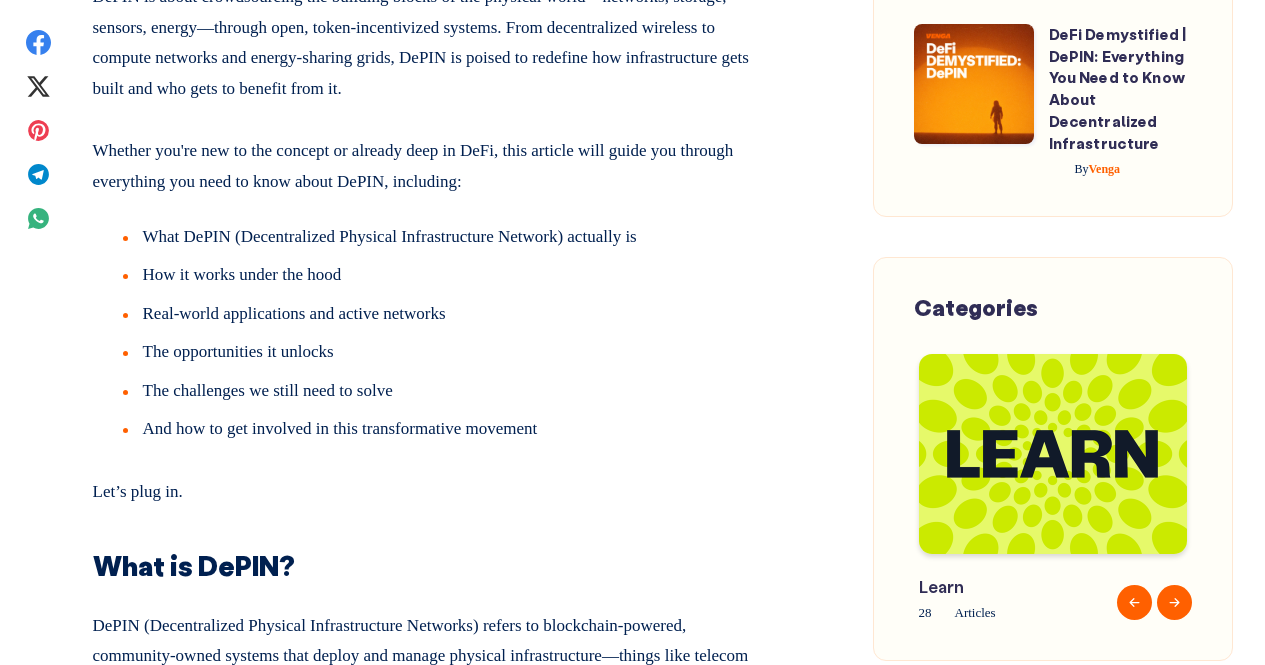 scroll, scrollTop: 1350, scrollLeft: 0, axis: vertical 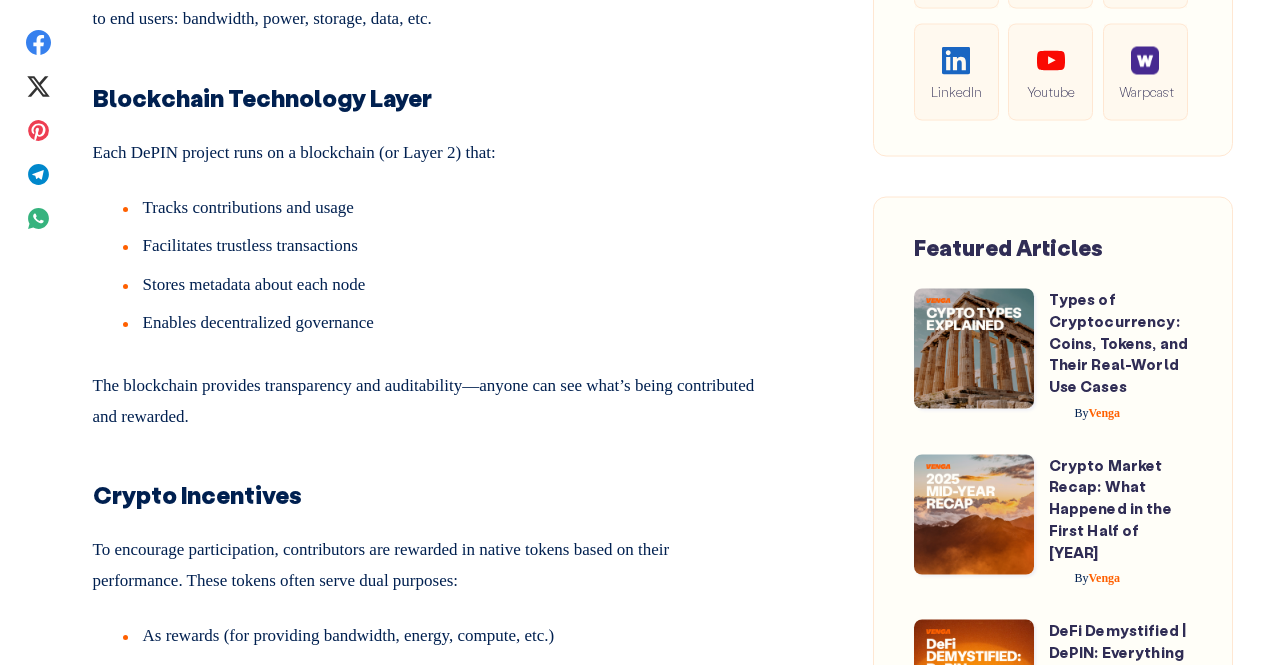 click on "Crypto Market Recap: What Happened in the First Half of 2025" at bounding box center (1120, 508) 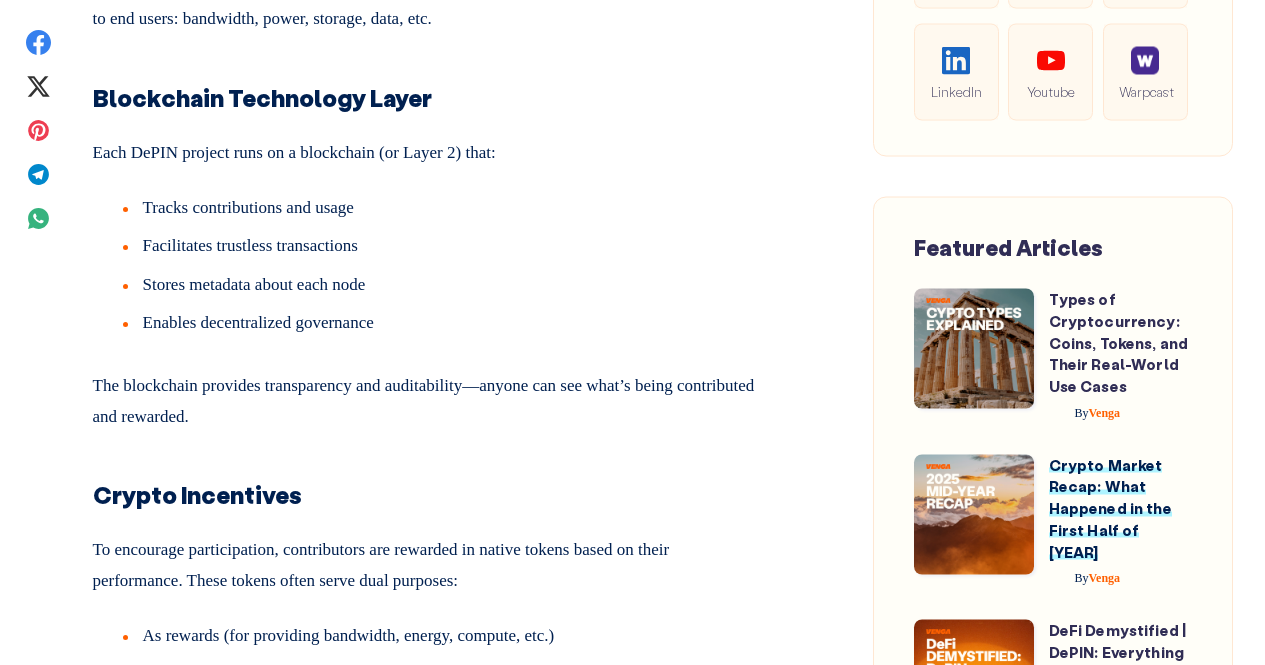 click on "Crypto Market Recap: What Happened in the First Half of 2025" at bounding box center (1110, 507) 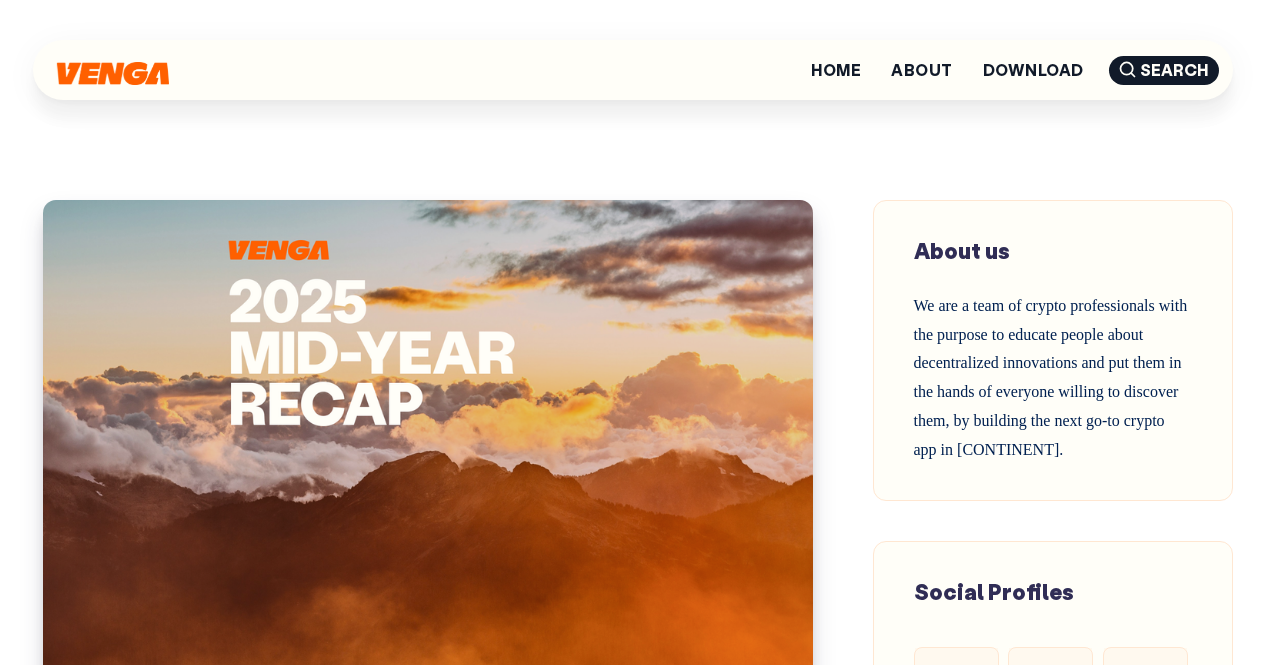 scroll, scrollTop: 0, scrollLeft: 0, axis: both 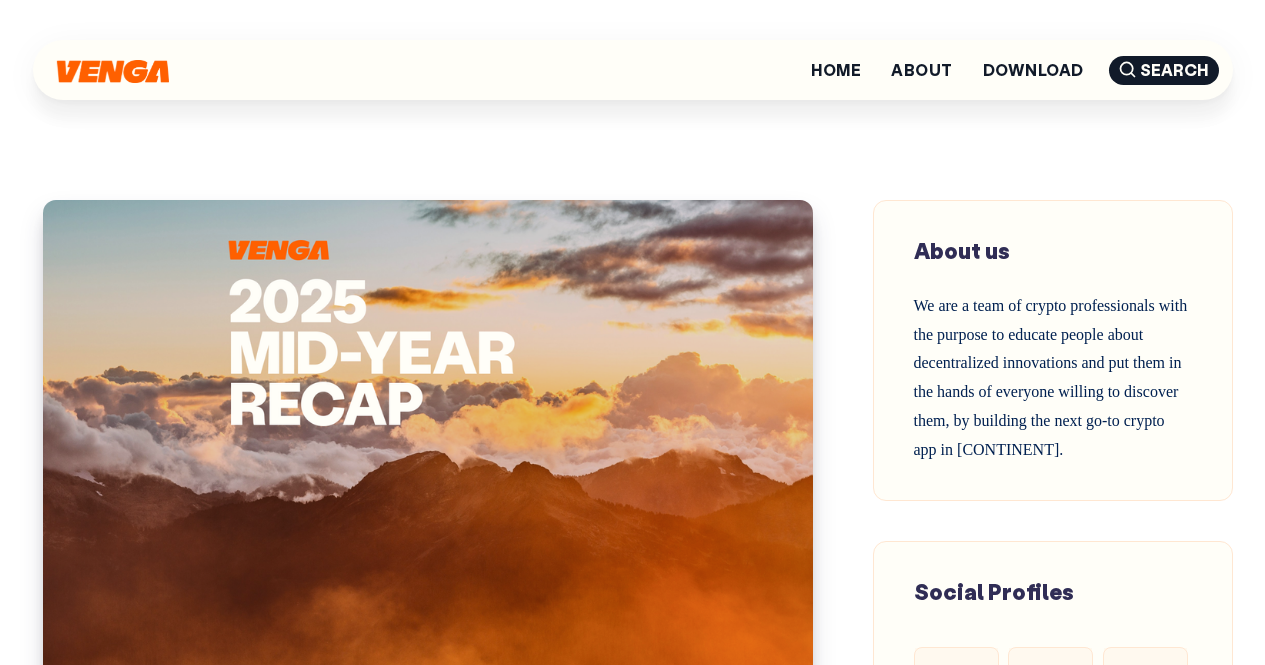 click at bounding box center [113, 71] 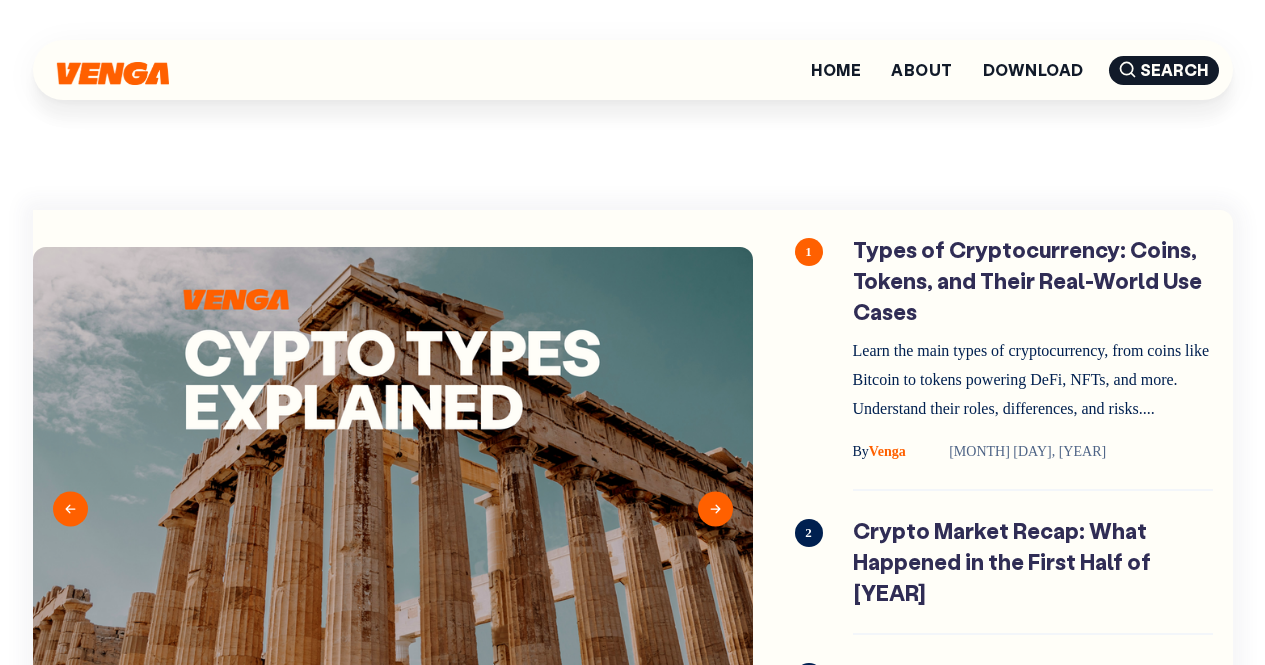 scroll, scrollTop: 0, scrollLeft: 0, axis: both 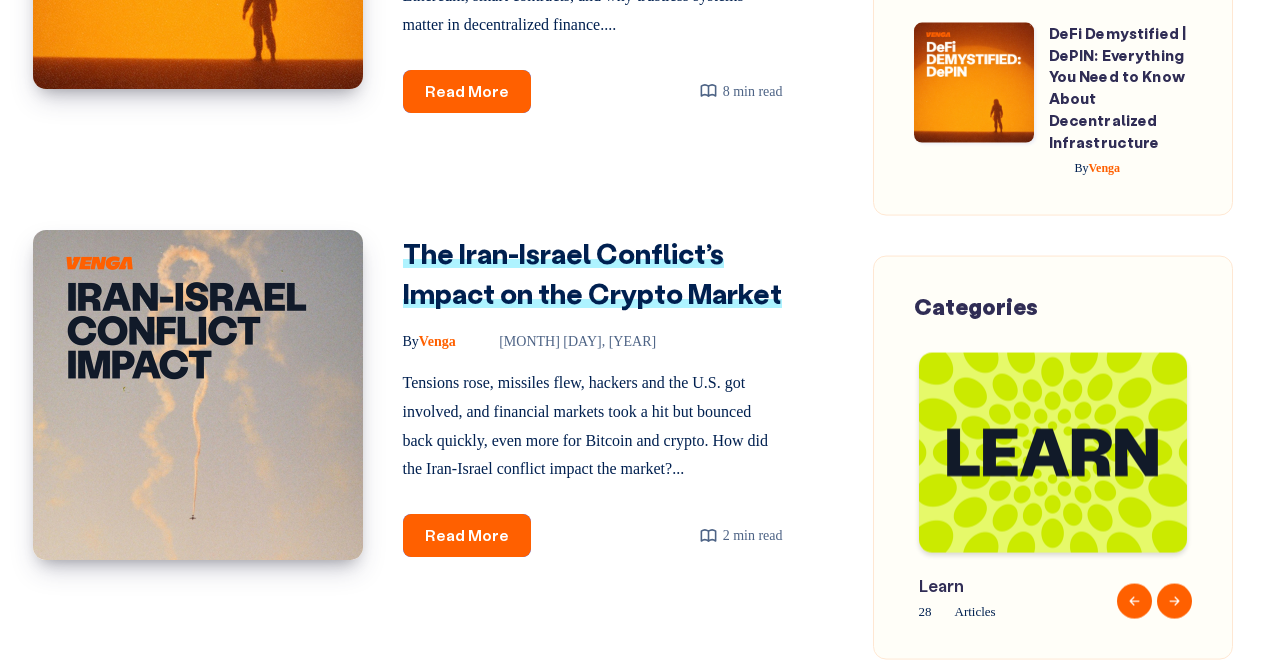 click on "The Iran-Israel Conflict’s Impact on the Crypto Market" at bounding box center (592, 273) 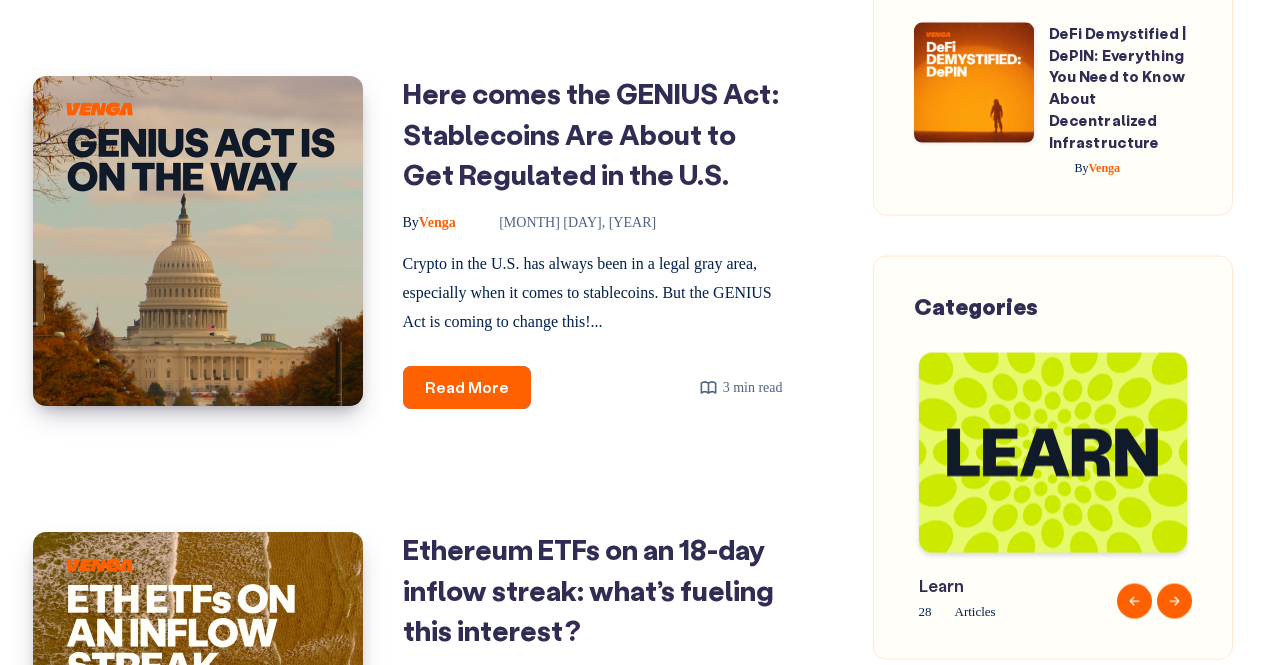 scroll, scrollTop: 2867, scrollLeft: 0, axis: vertical 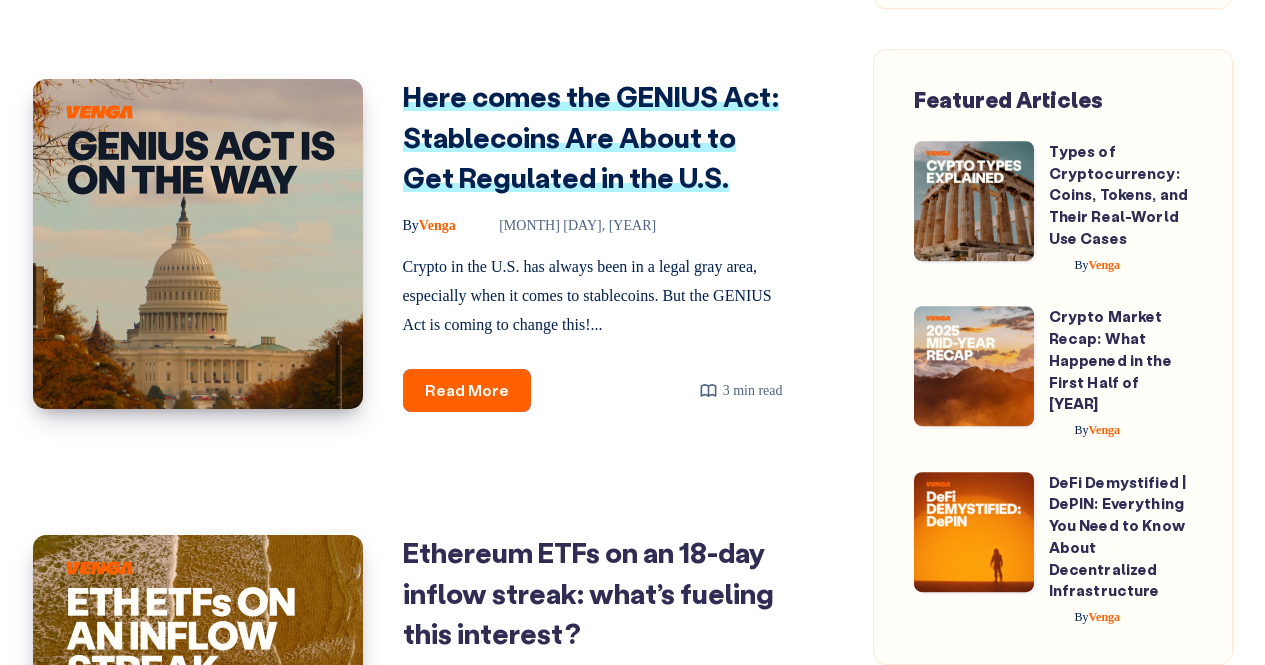 click on "Here comes the GENIUS Act: Stablecoins Are About to Get Regulated in the U.S." at bounding box center (591, 136) 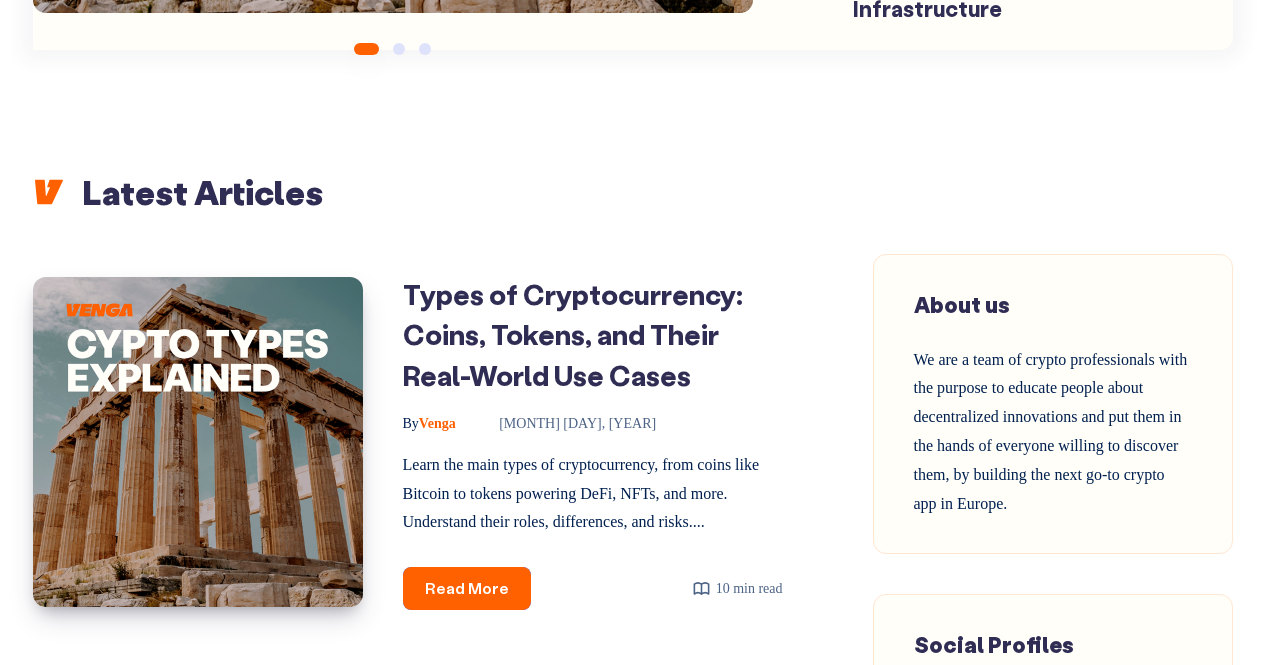 scroll, scrollTop: 766, scrollLeft: 0, axis: vertical 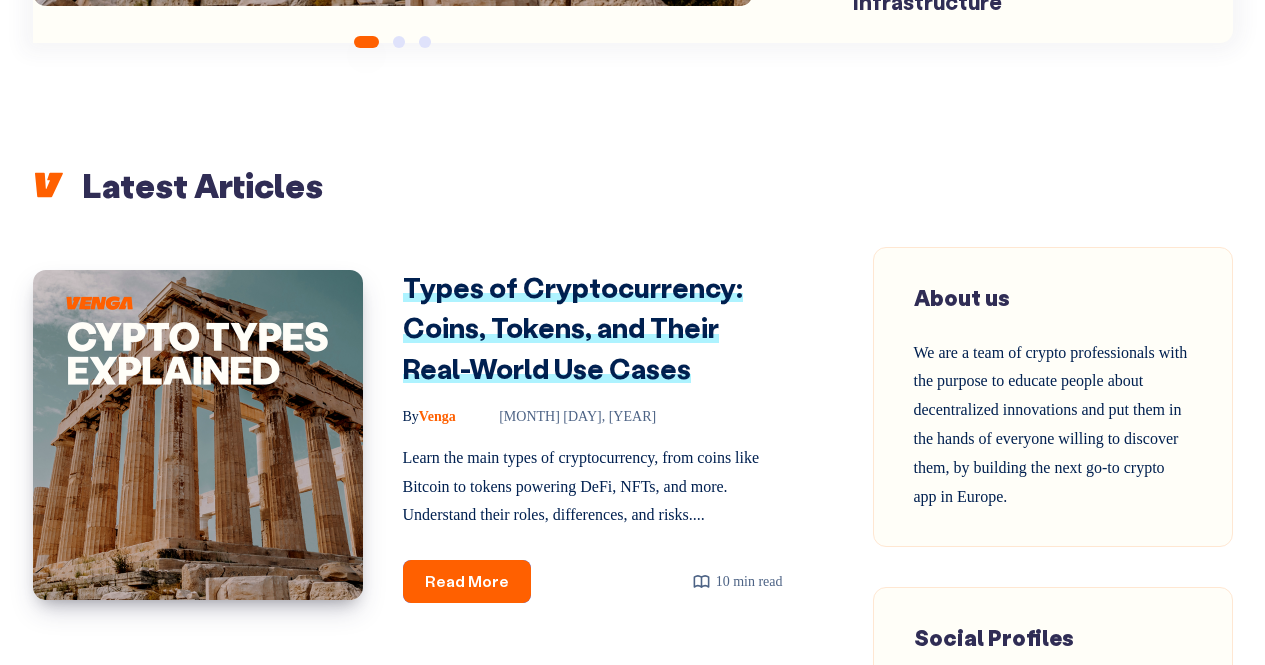 click on "Types of Cryptocurrency: Coins, Tokens, and Their Real-World Use Cases" at bounding box center (573, 327) 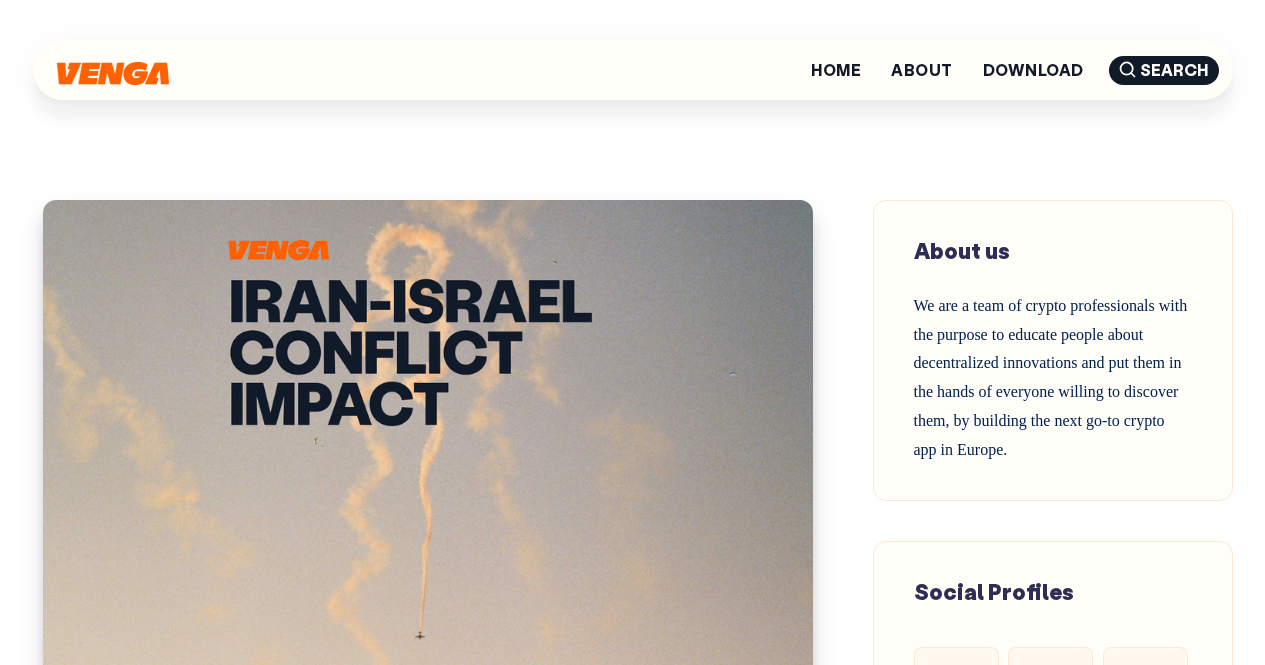 scroll, scrollTop: 0, scrollLeft: 0, axis: both 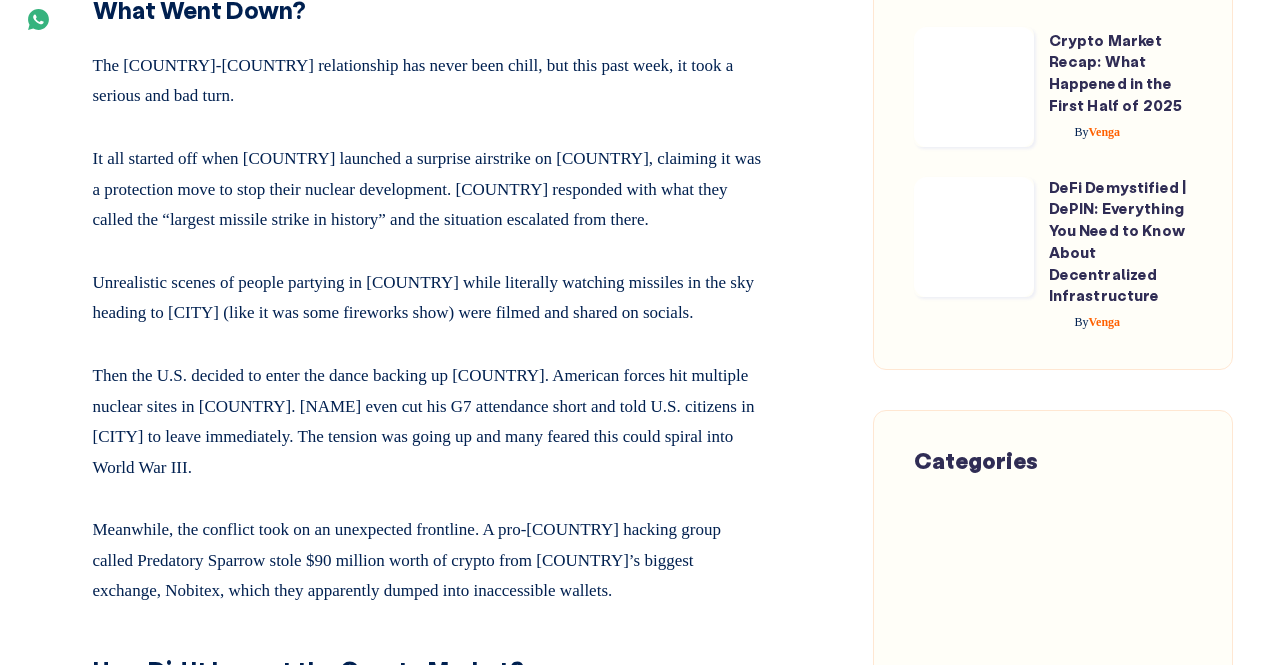 click on "Home
About
Download
Search
Home" at bounding box center [632, 1311] 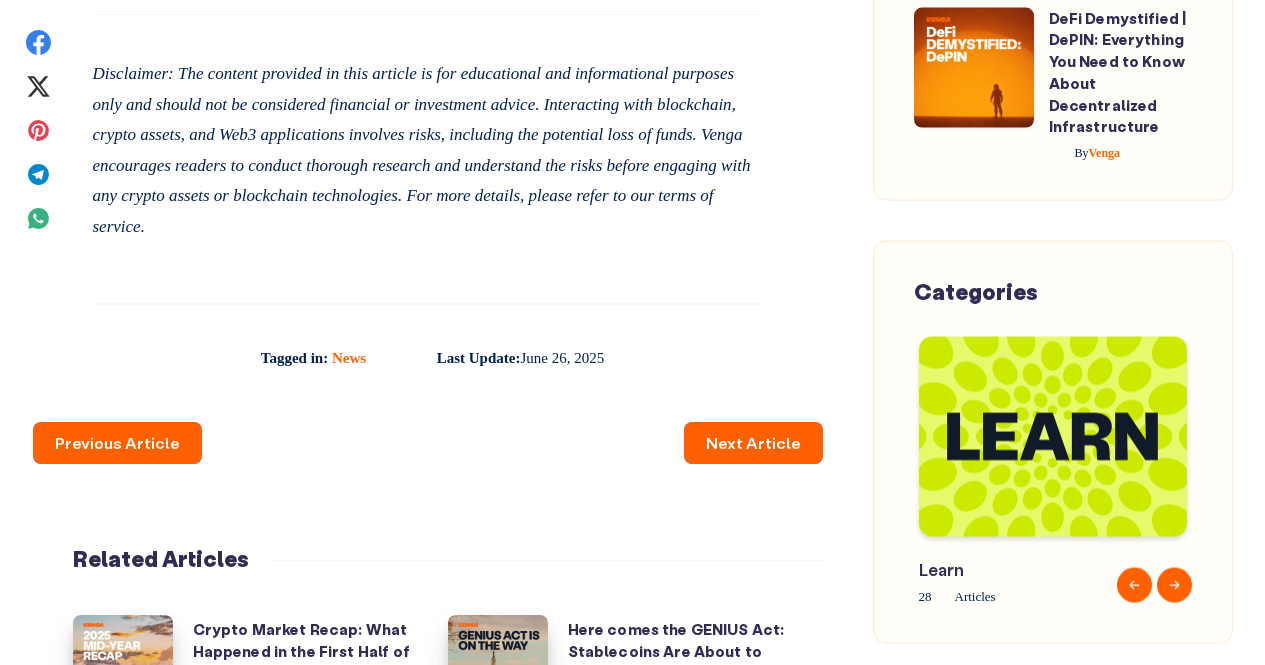 scroll, scrollTop: 3503, scrollLeft: 0, axis: vertical 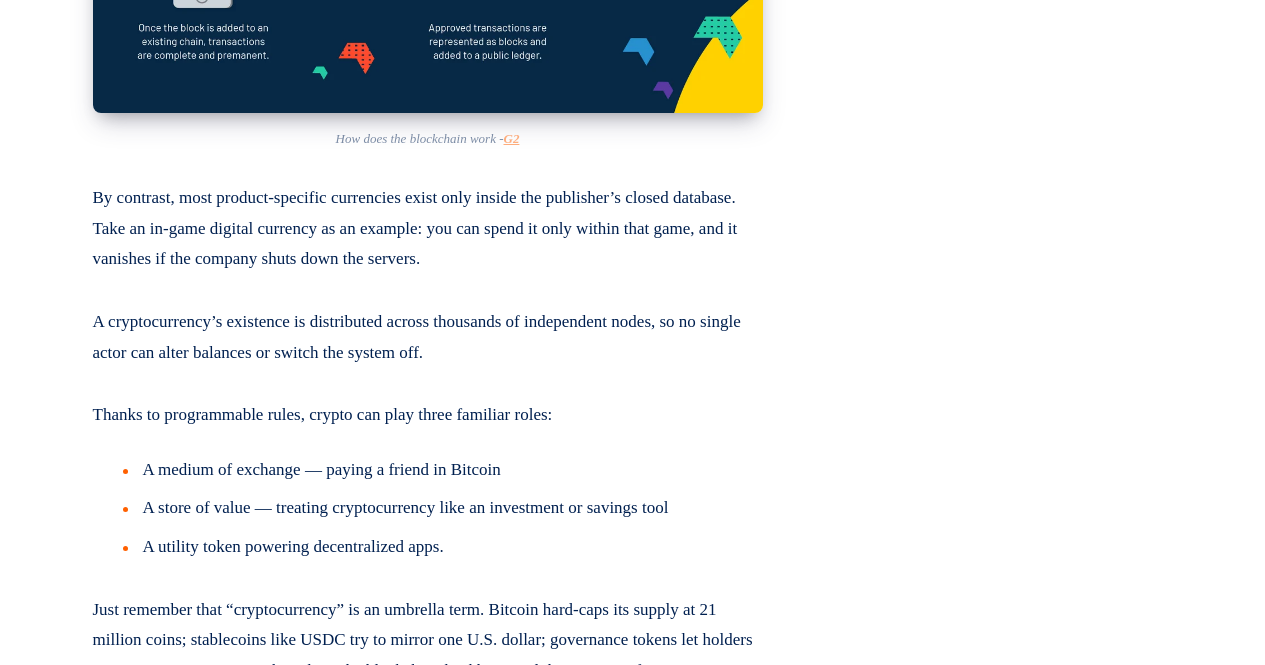 click on "Home
About
Download
Search
Home" at bounding box center (632, 4046) 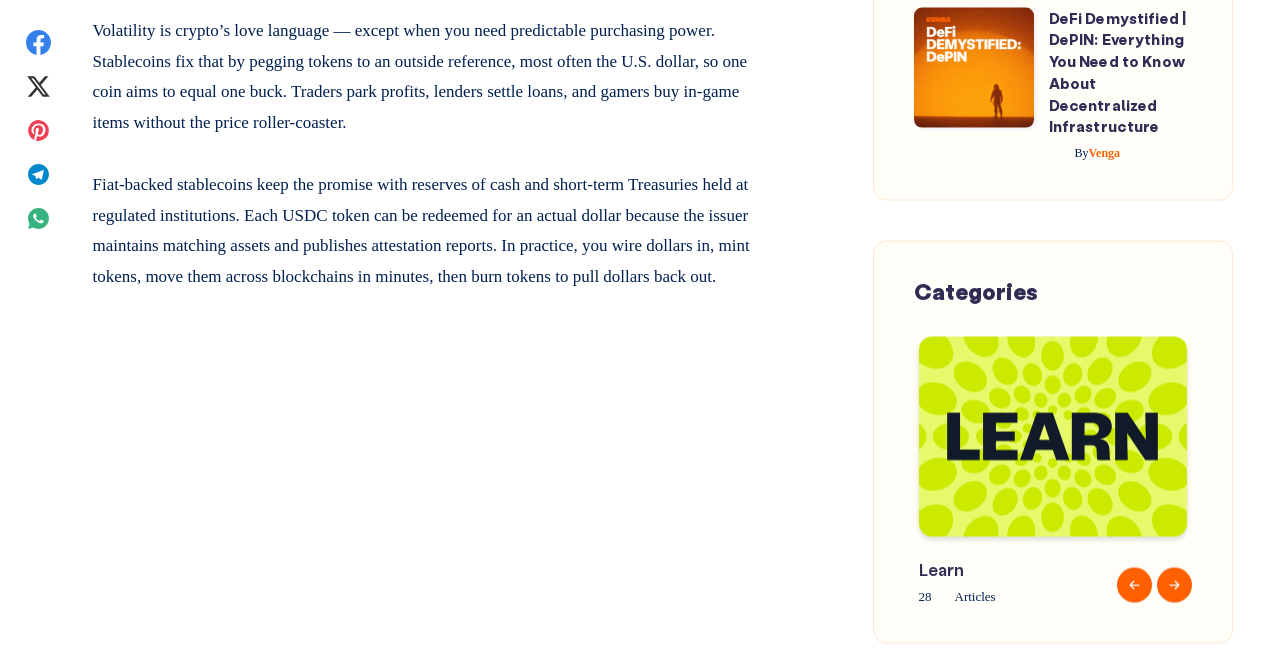 scroll, scrollTop: 6749, scrollLeft: 0, axis: vertical 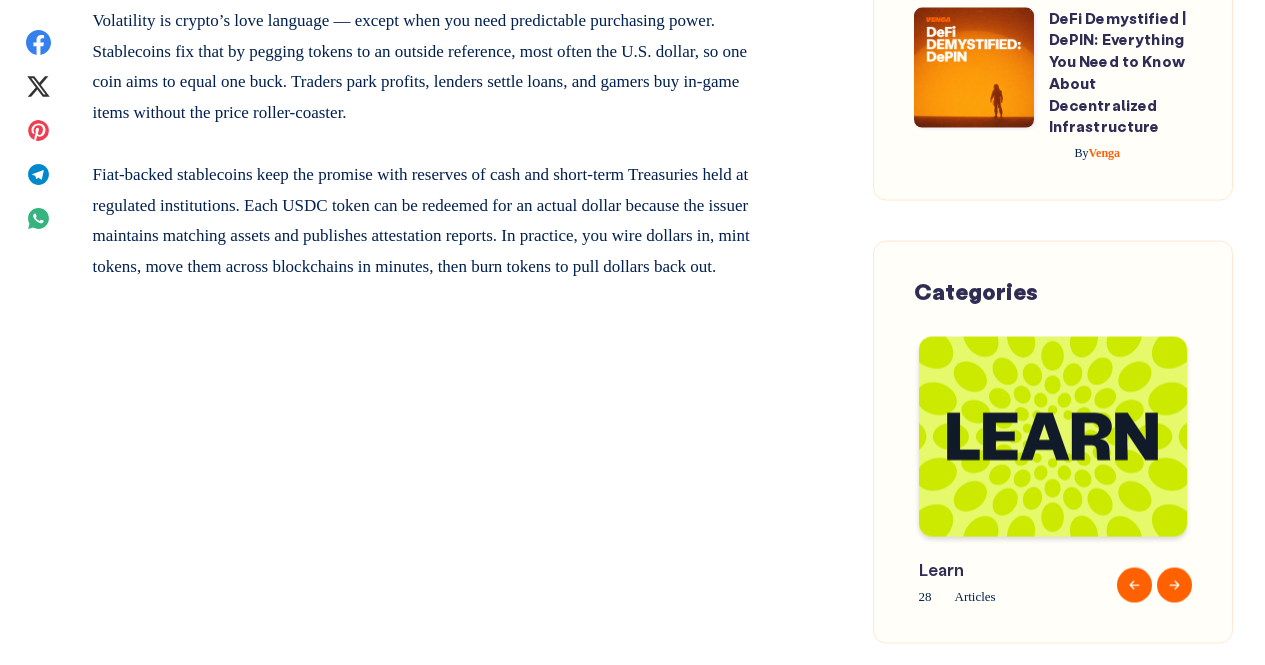 click on "Aave’s AAVE" at bounding box center (142, -236) 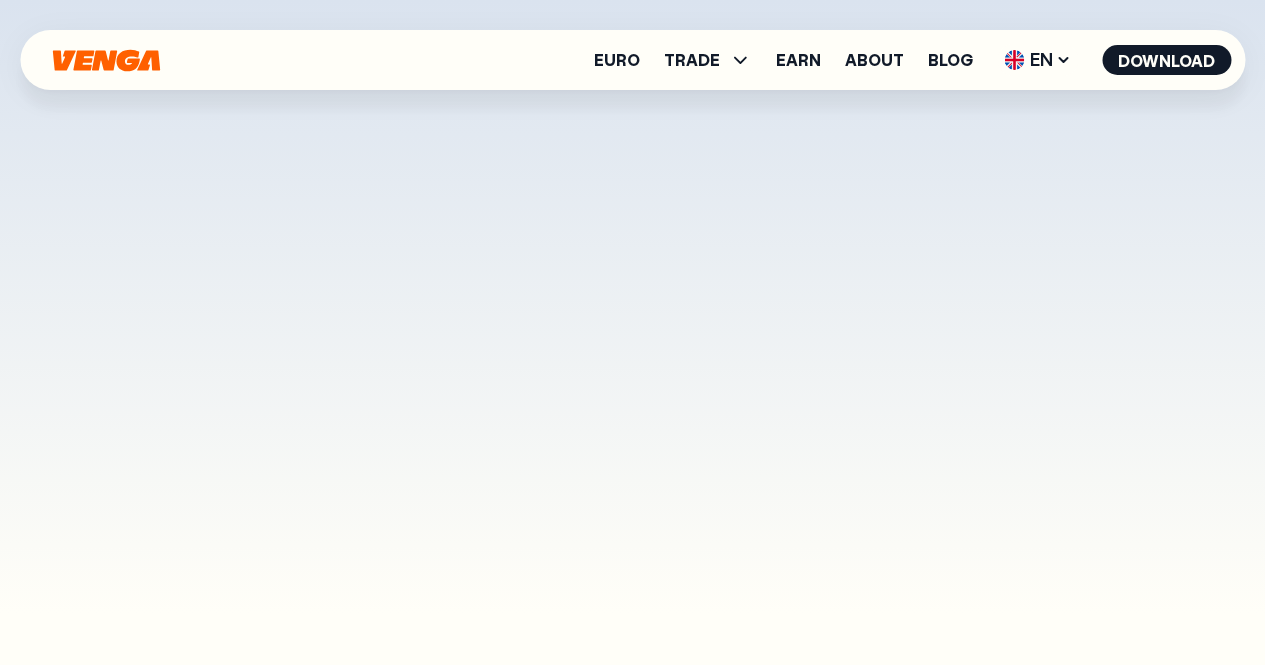 scroll, scrollTop: 0, scrollLeft: 0, axis: both 